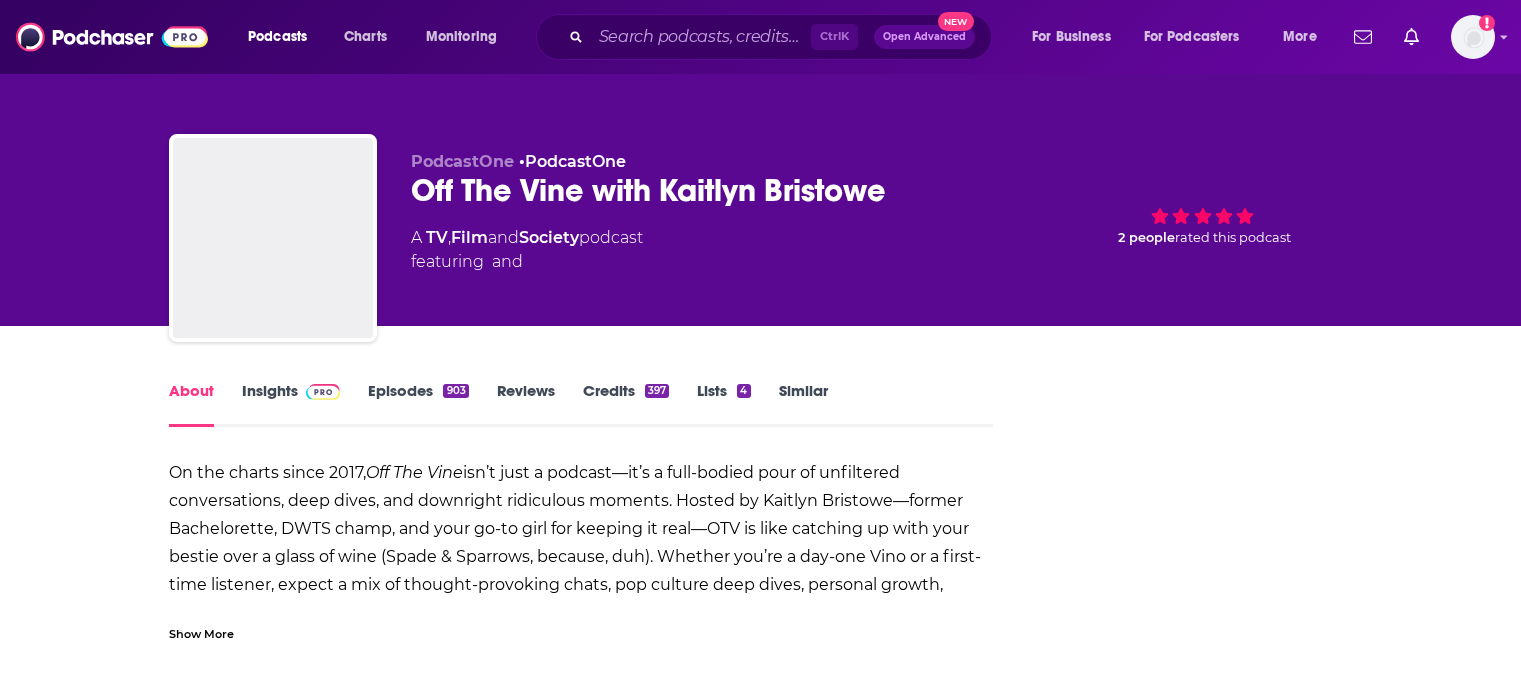 scroll, scrollTop: 0, scrollLeft: 0, axis: both 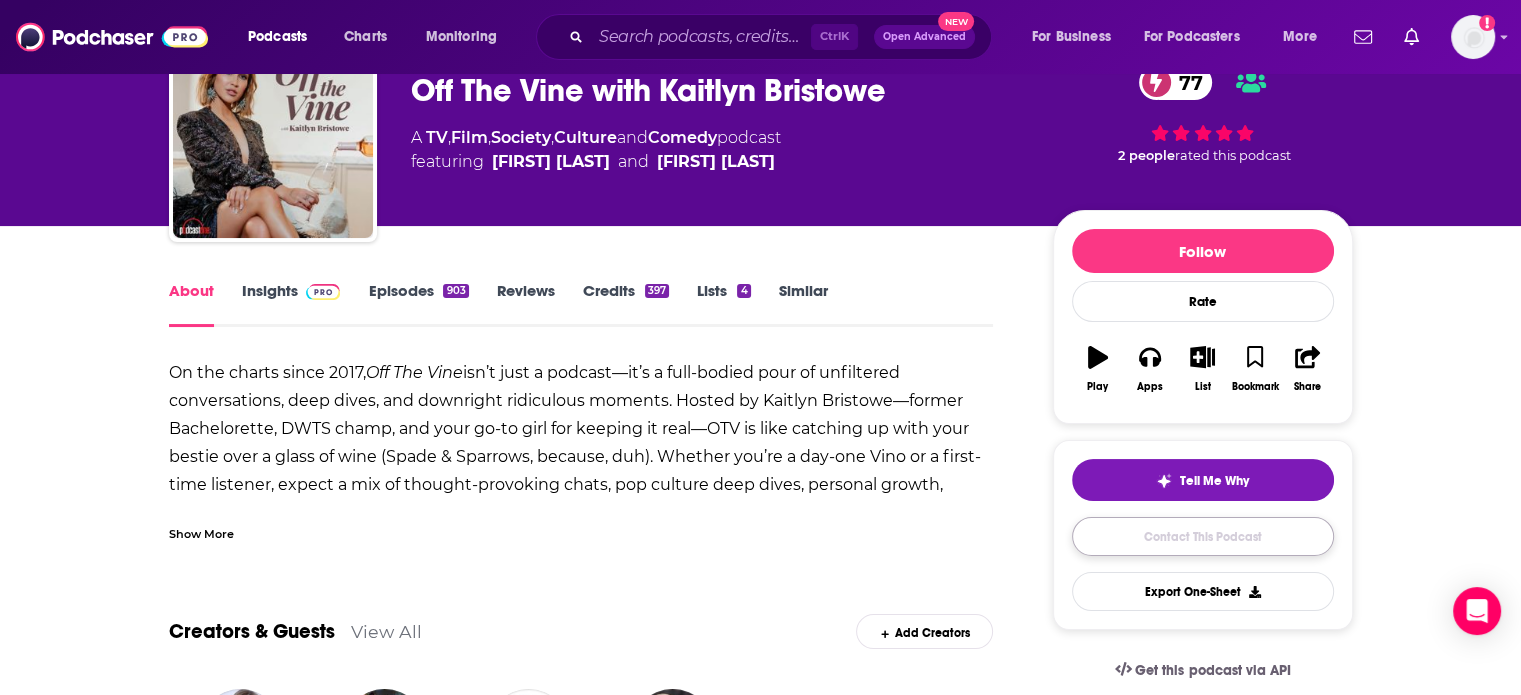 click on "Contact This Podcast" at bounding box center [1203, 536] 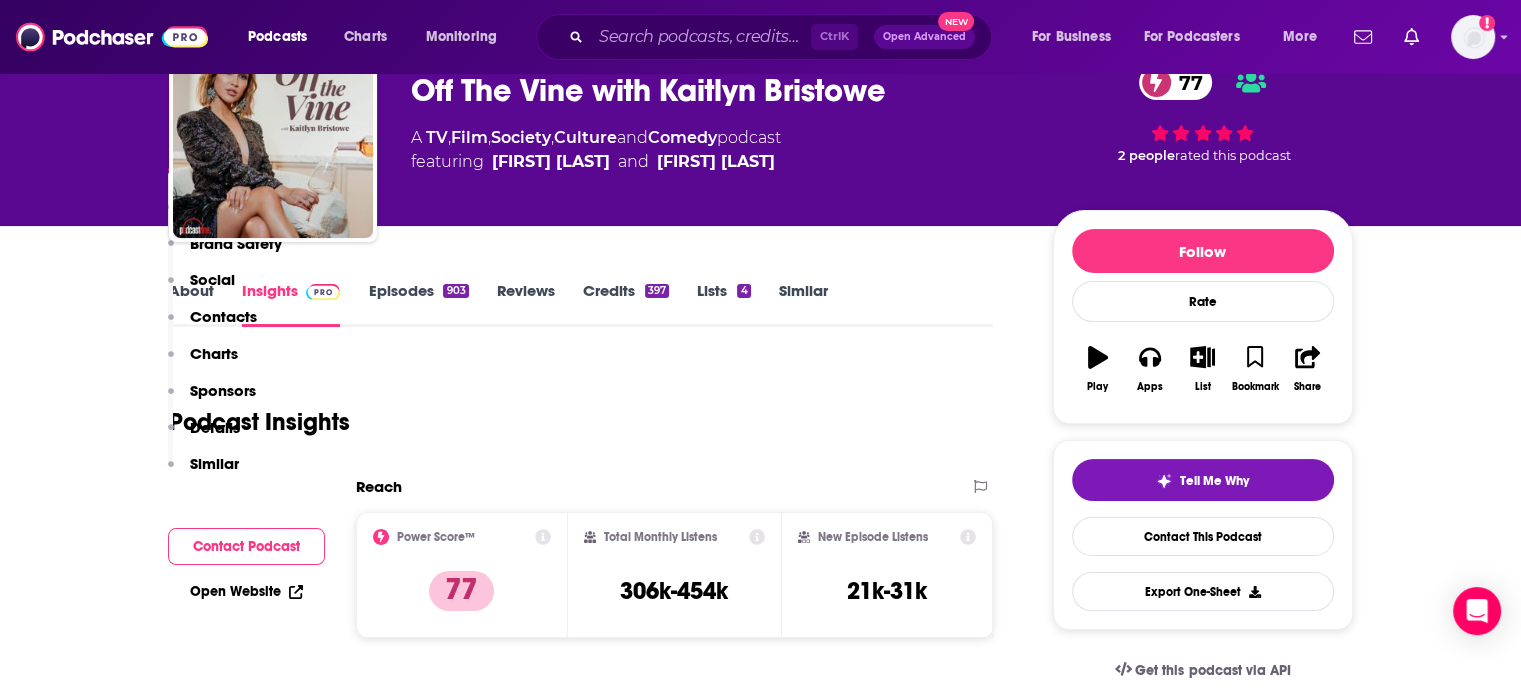 scroll, scrollTop: 5076, scrollLeft: 0, axis: vertical 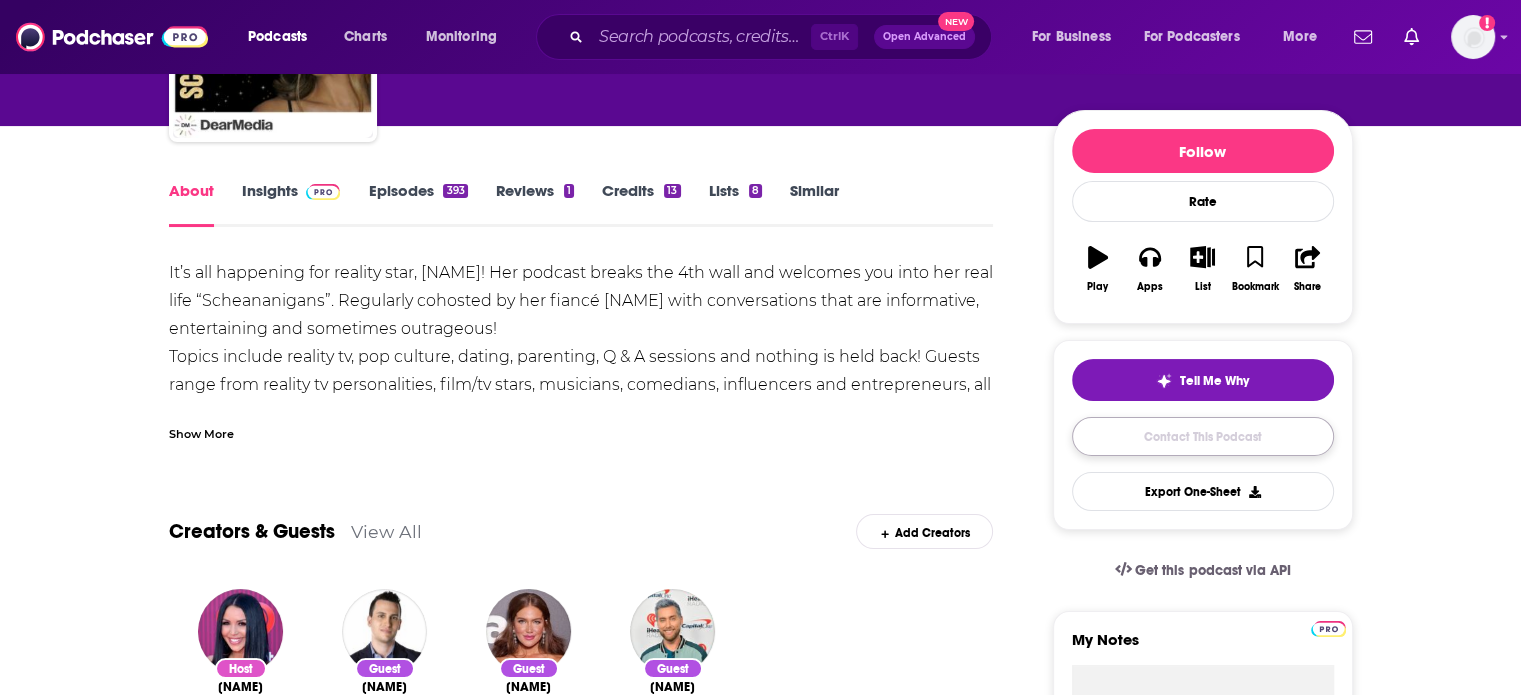 click on "Contact This Podcast" at bounding box center [1203, 436] 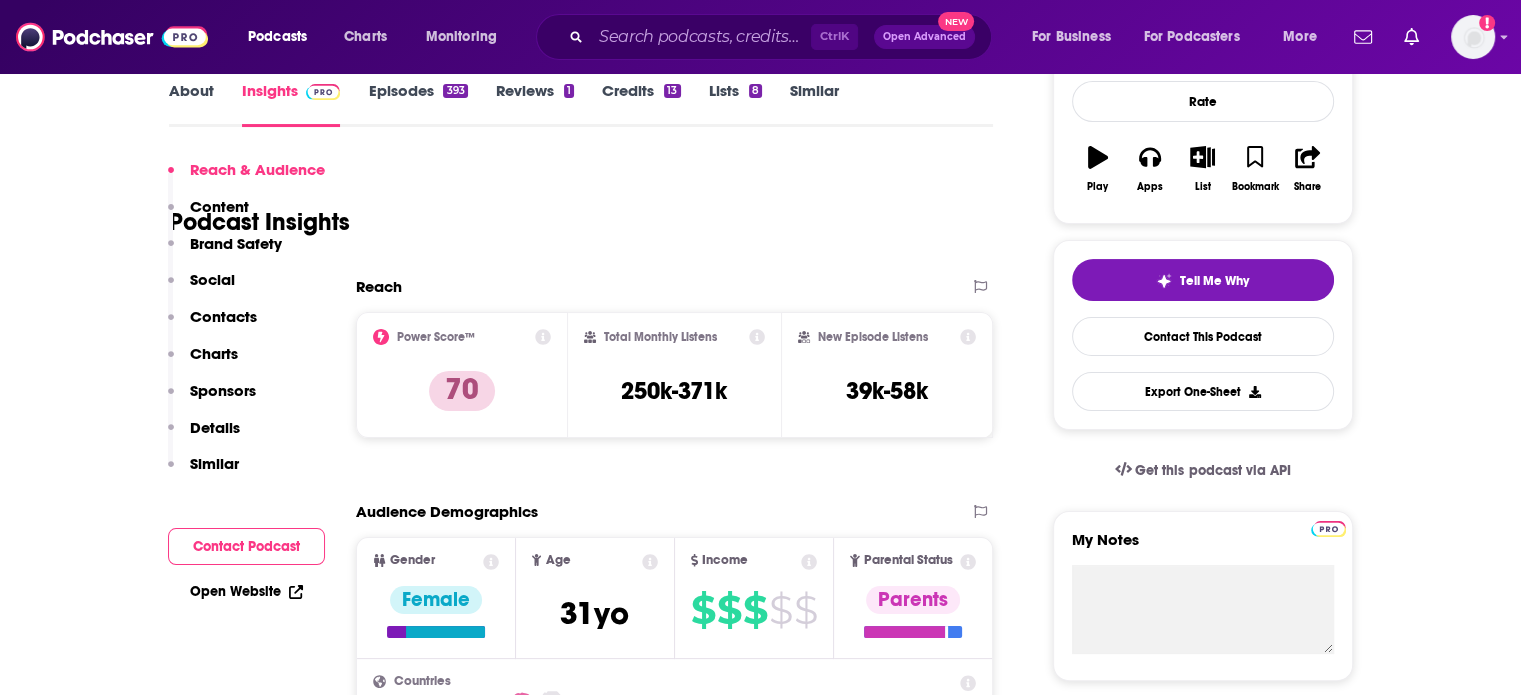 scroll, scrollTop: 4843, scrollLeft: 0, axis: vertical 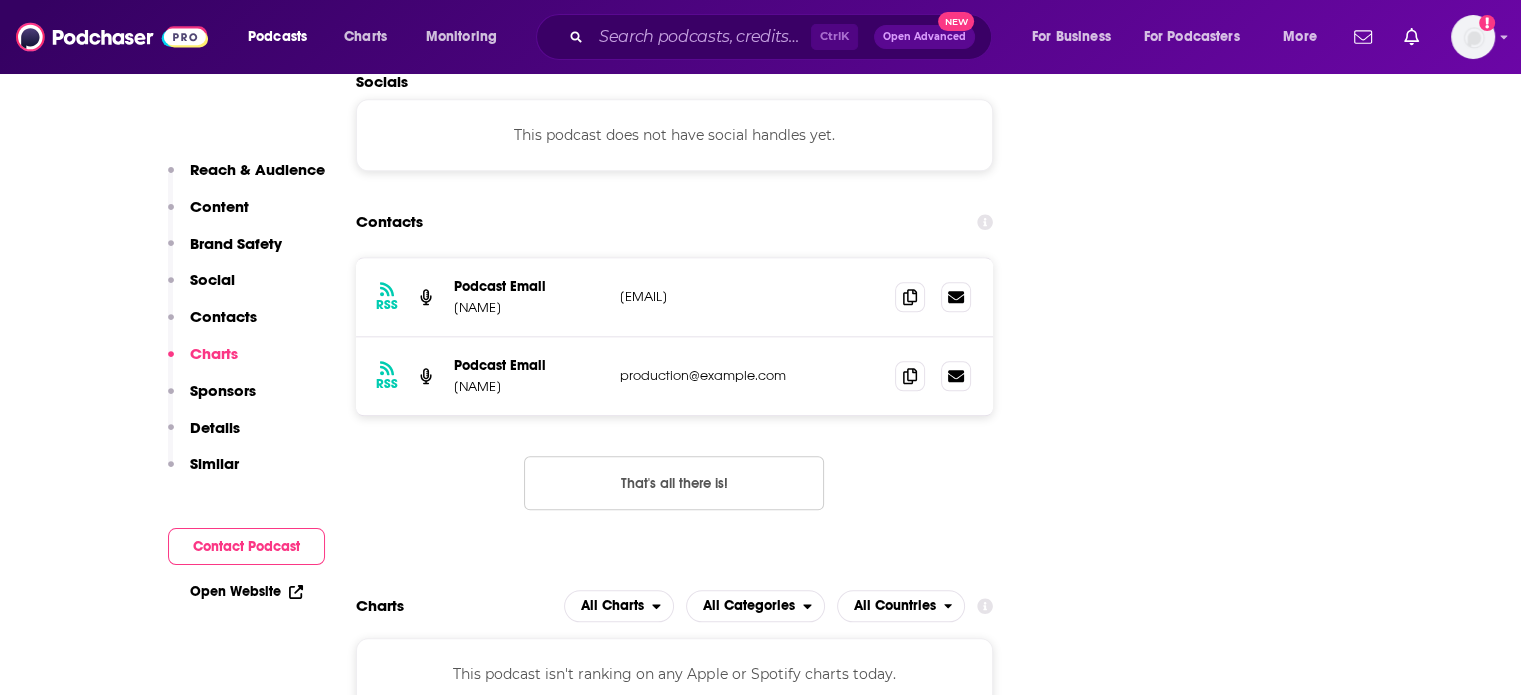 drag, startPoint x: 618, startPoint y: 296, endPoint x: 827, endPoint y: 294, distance: 209.00957 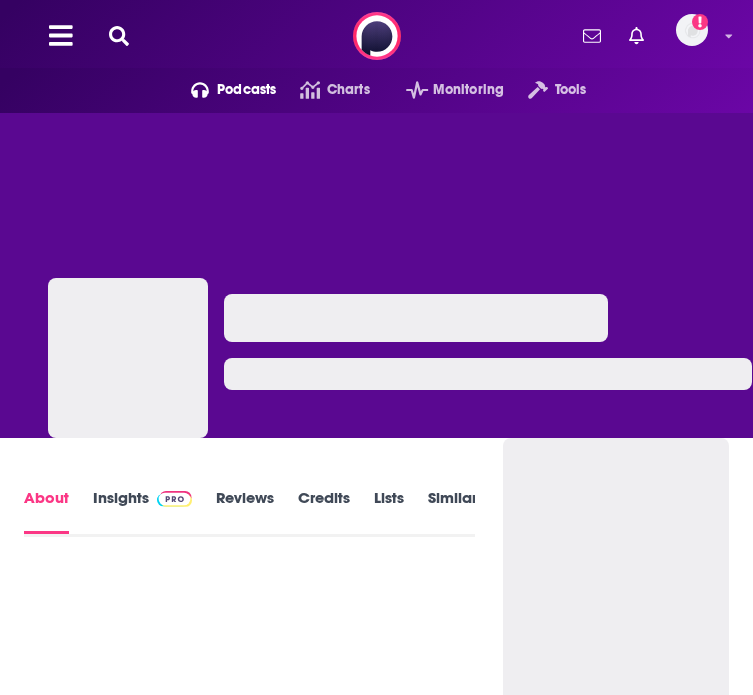 scroll, scrollTop: 0, scrollLeft: 0, axis: both 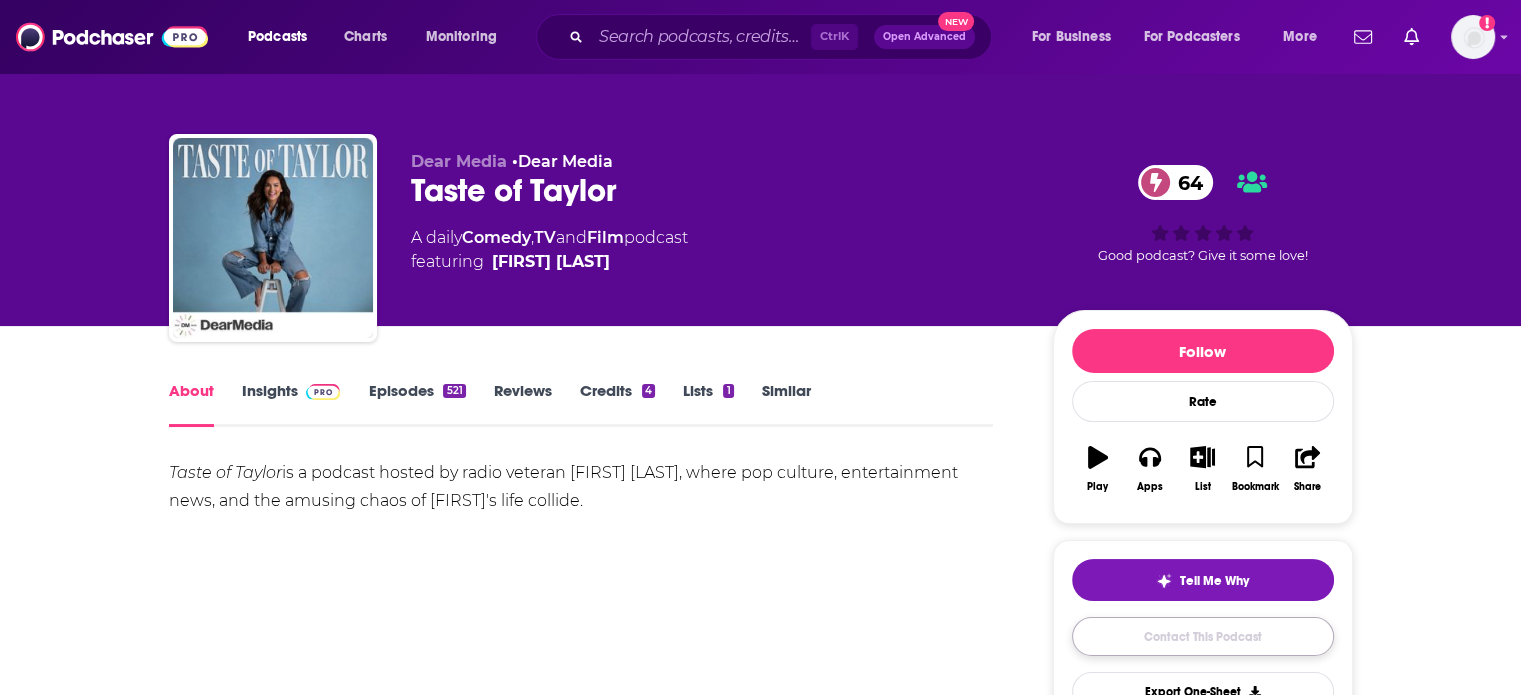 click on "Contact This Podcast" at bounding box center (1203, 636) 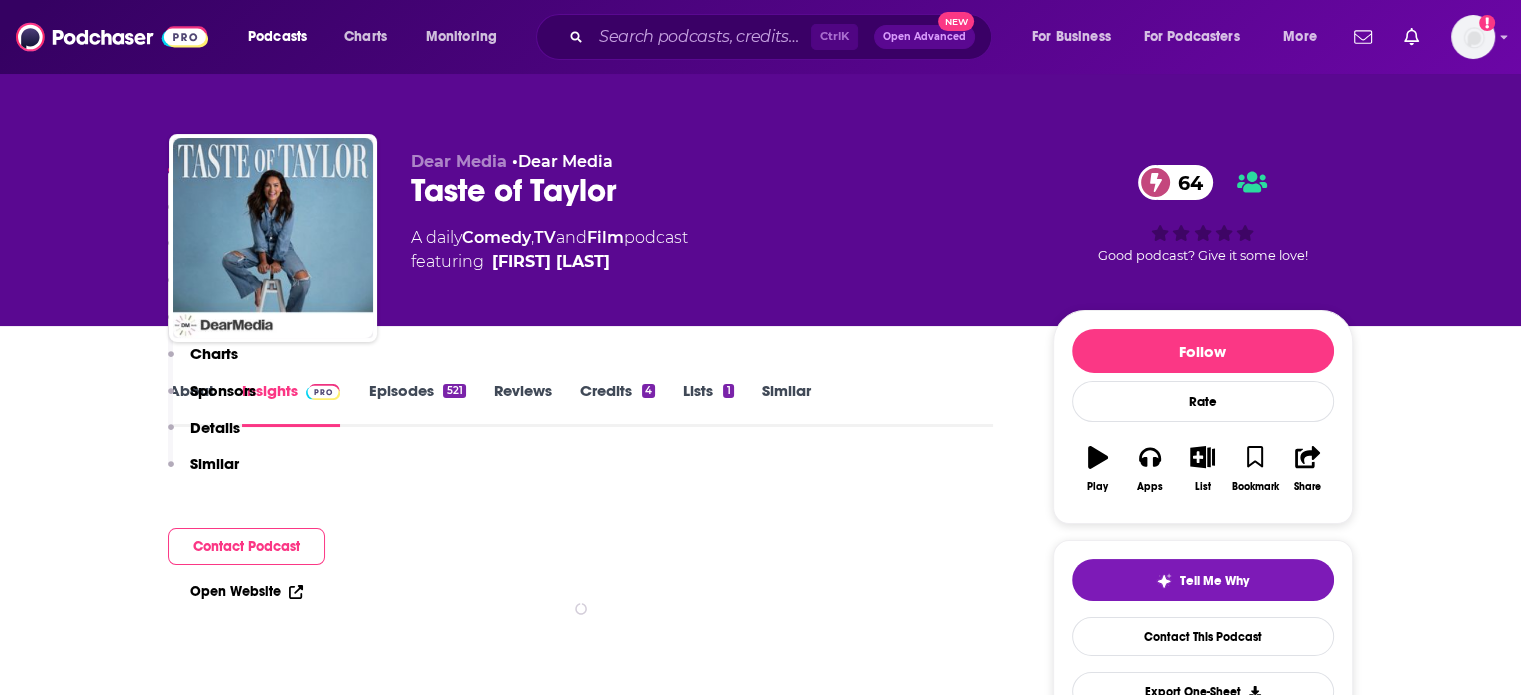 scroll, scrollTop: 5026, scrollLeft: 0, axis: vertical 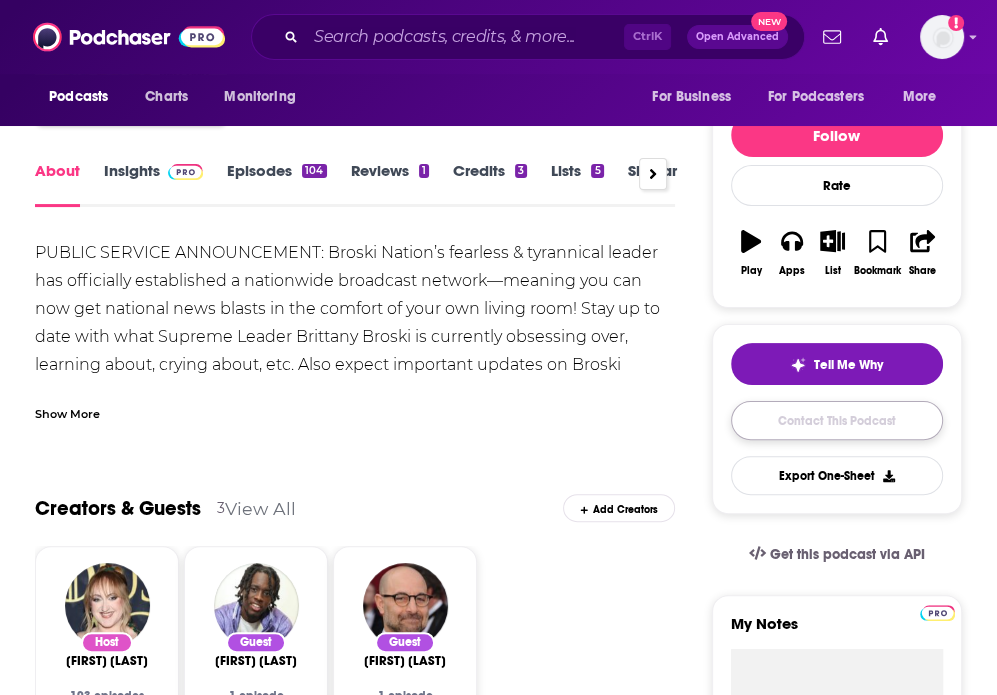 click on "Contact This Podcast" at bounding box center (837, 420) 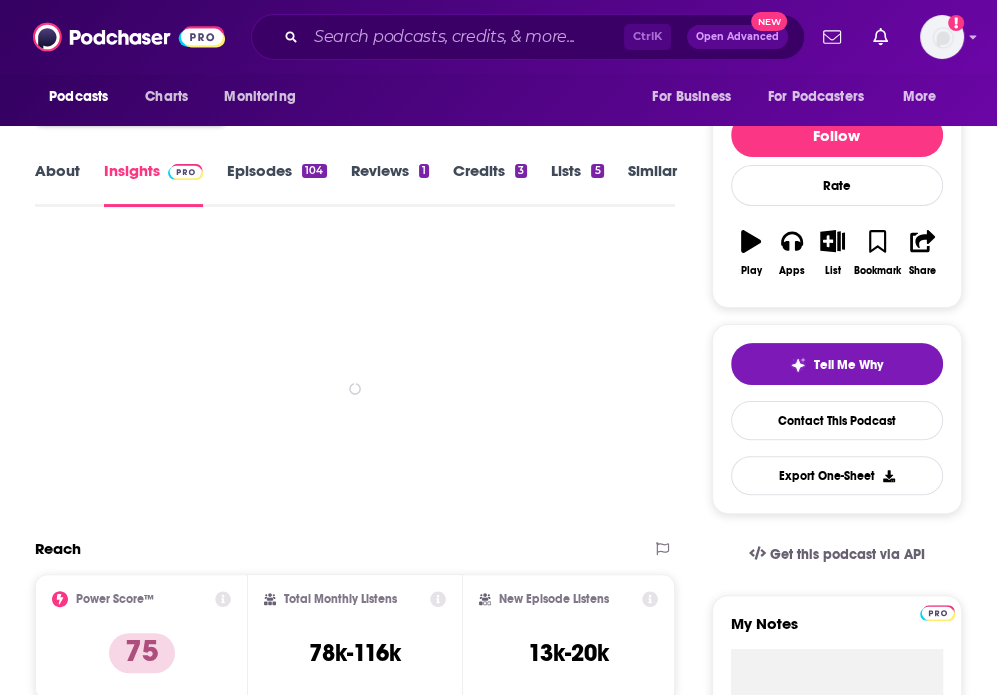 scroll, scrollTop: 3410, scrollLeft: 0, axis: vertical 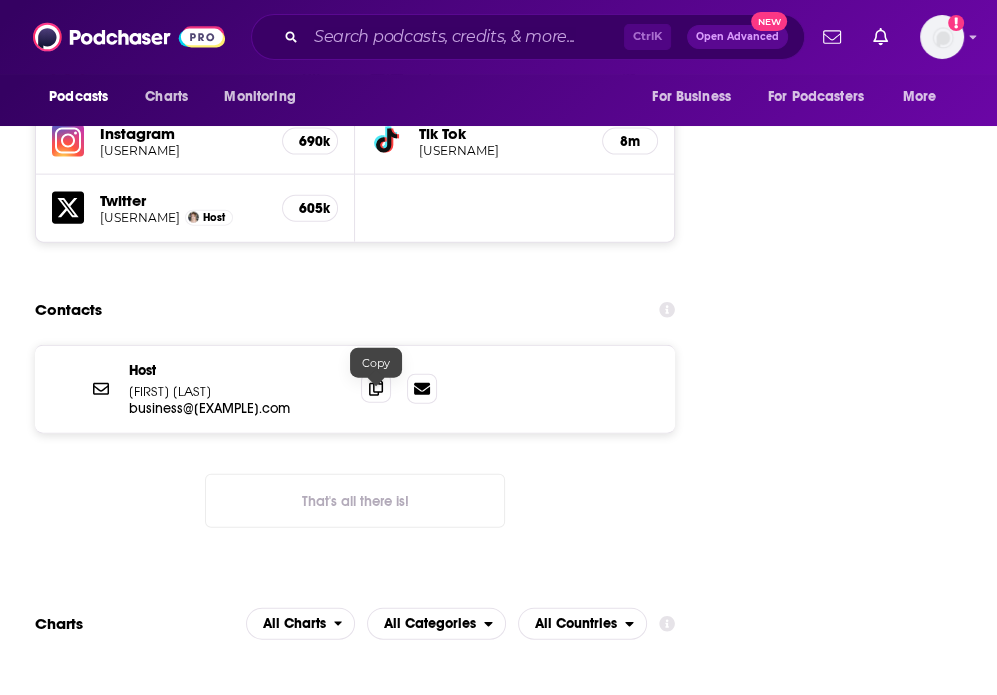 click at bounding box center (376, 388) 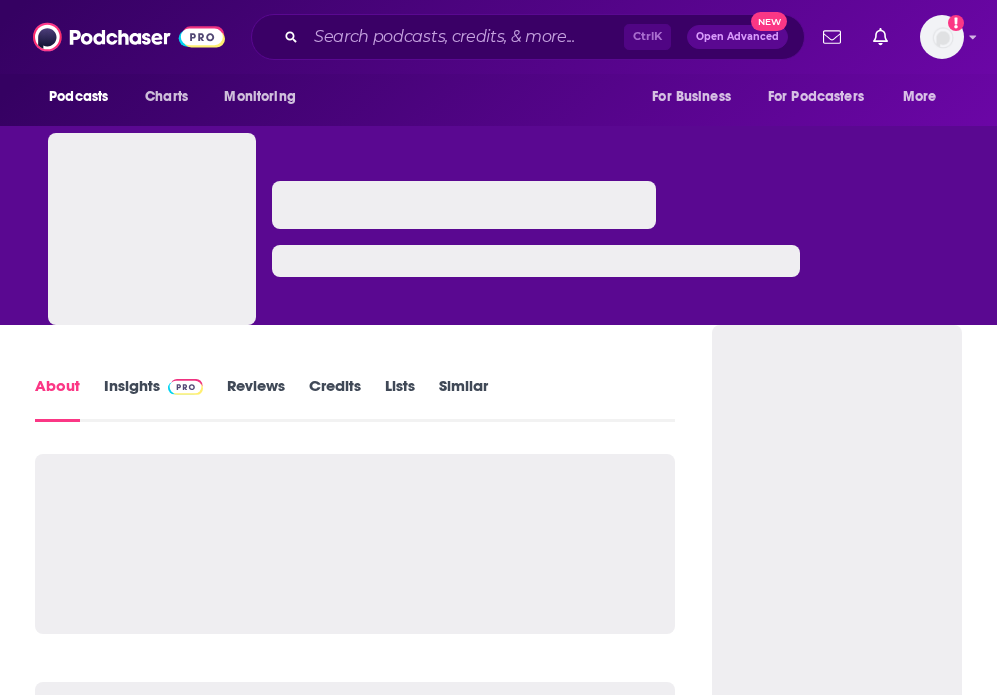 scroll, scrollTop: 0, scrollLeft: 0, axis: both 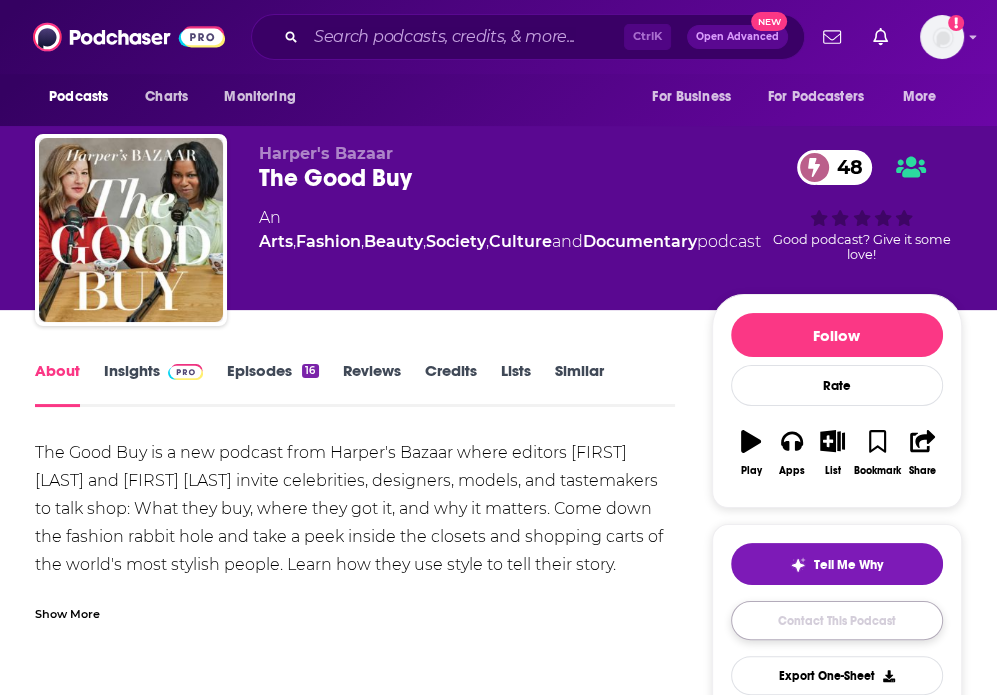 click on "Contact This Podcast" at bounding box center [837, 620] 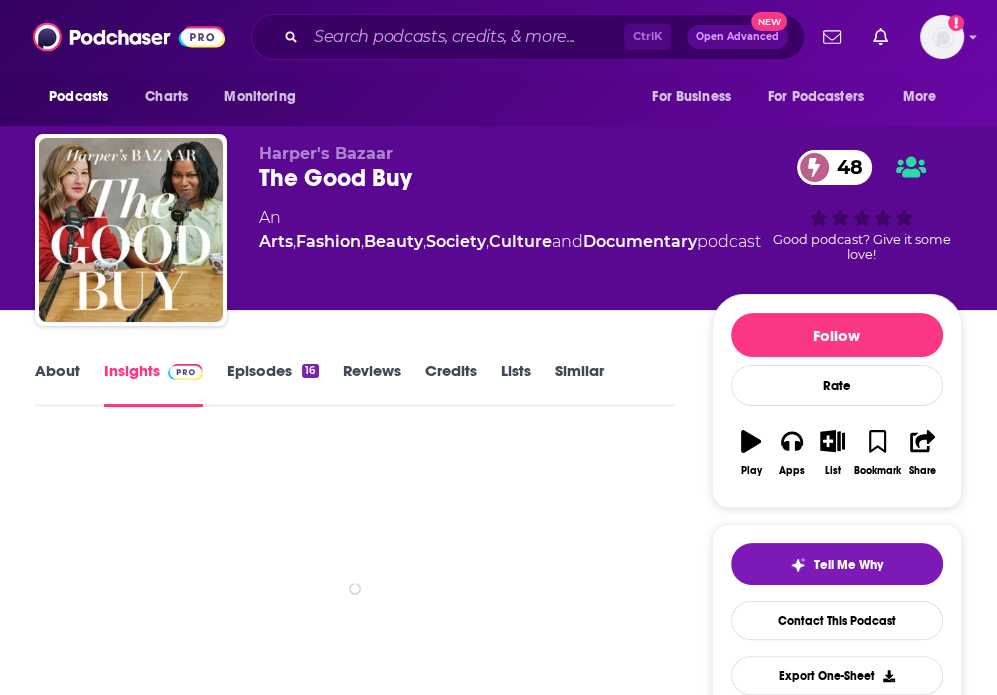 scroll, scrollTop: 2025, scrollLeft: 0, axis: vertical 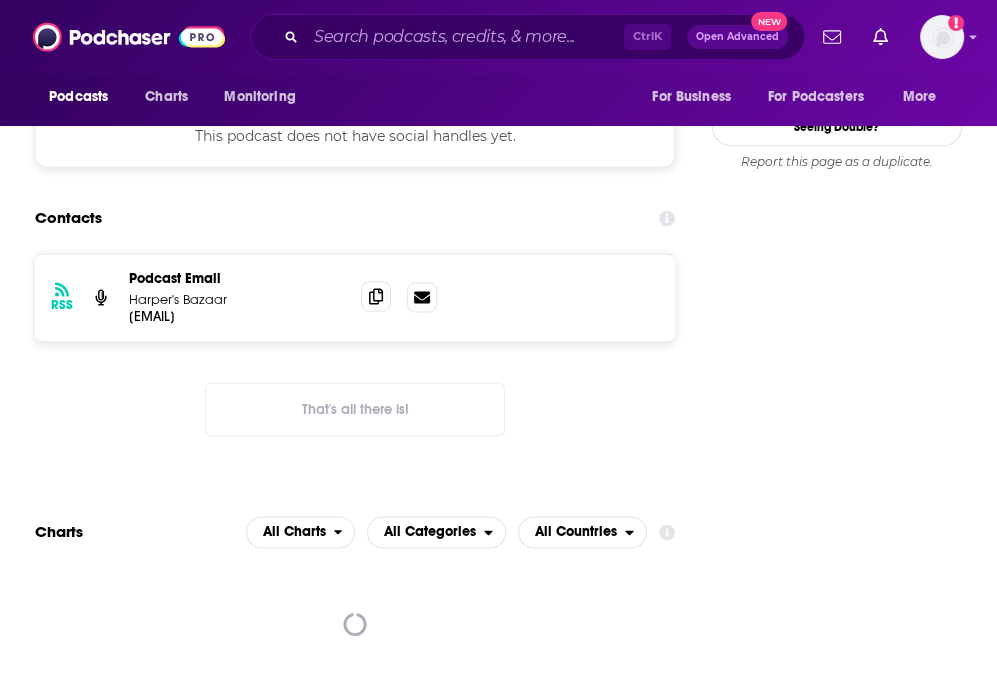 click at bounding box center (376, 296) 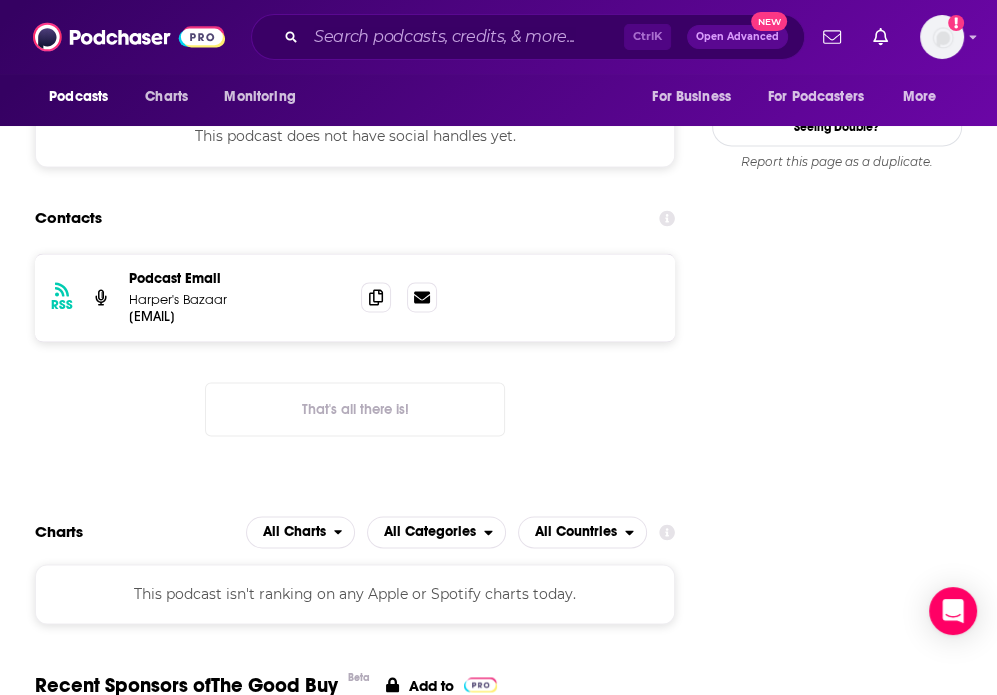 click on "Contacts" at bounding box center (355, 218) 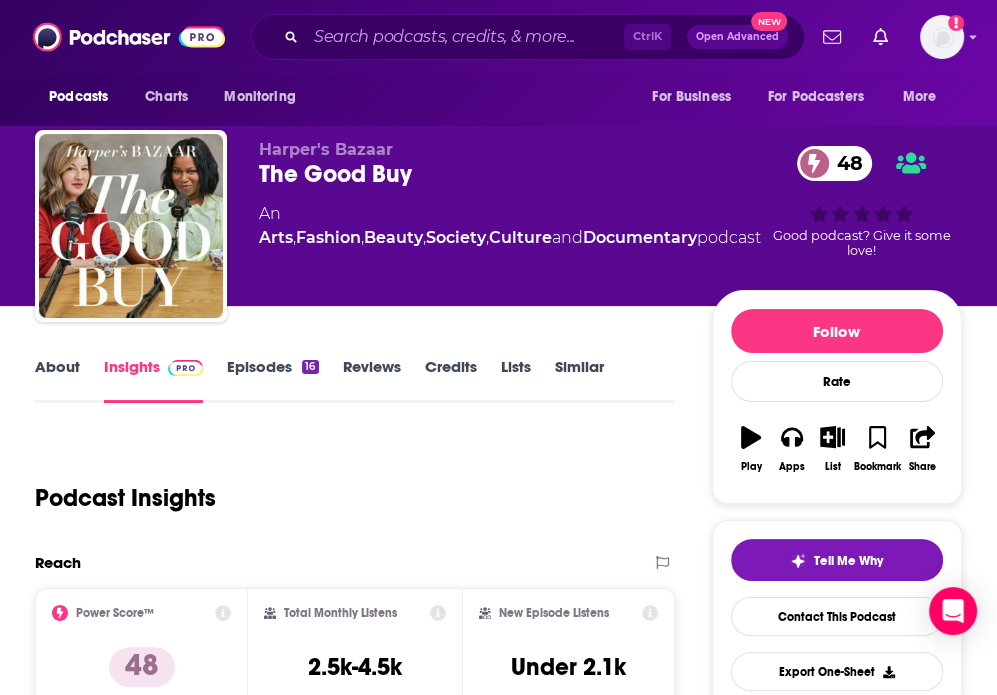 scroll, scrollTop: 0, scrollLeft: 0, axis: both 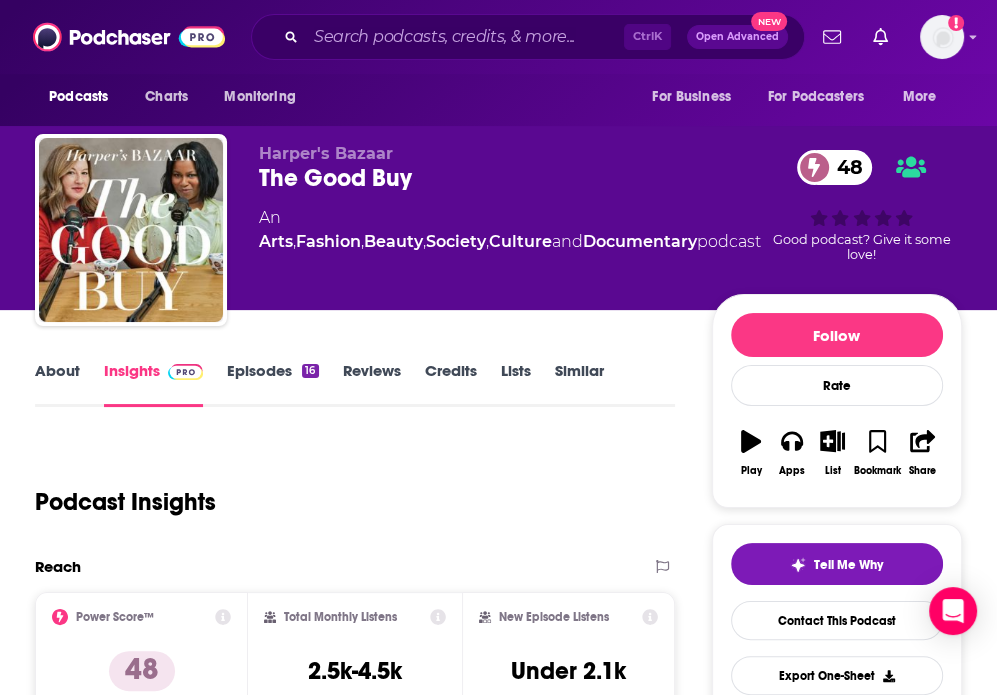 click on "About" at bounding box center (57, 384) 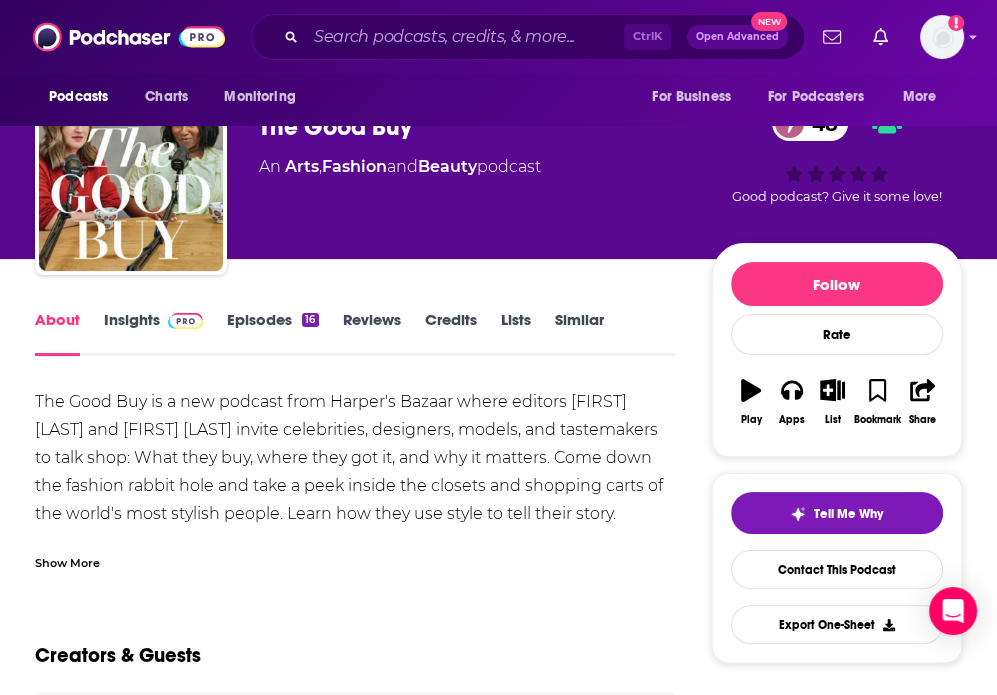 scroll, scrollTop: 100, scrollLeft: 0, axis: vertical 